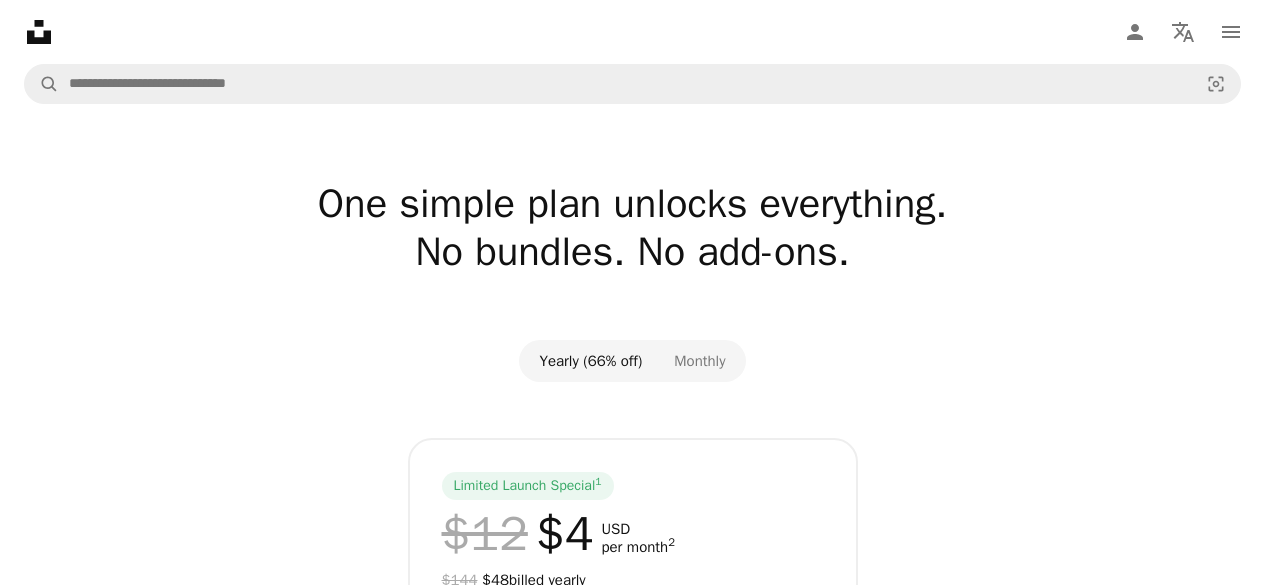 scroll, scrollTop: 0, scrollLeft: 0, axis: both 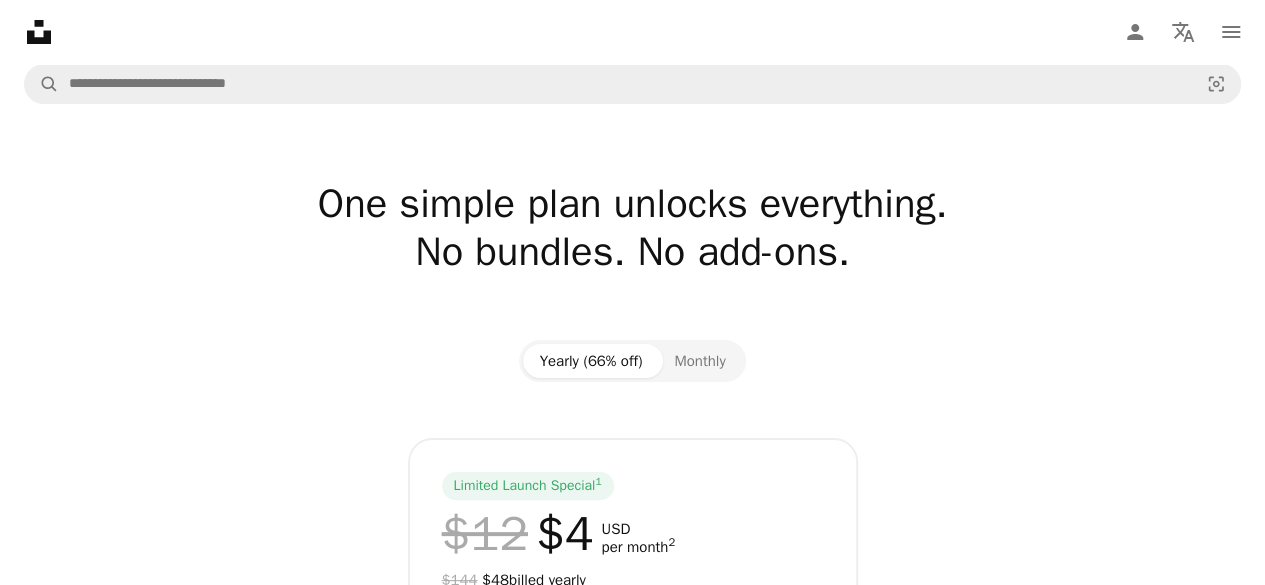 click on "Unsplash logo Unsplash Home A photo Pen Tool A compass A stack of folders Download Person Localization icon navigation menu" at bounding box center (632, 32) 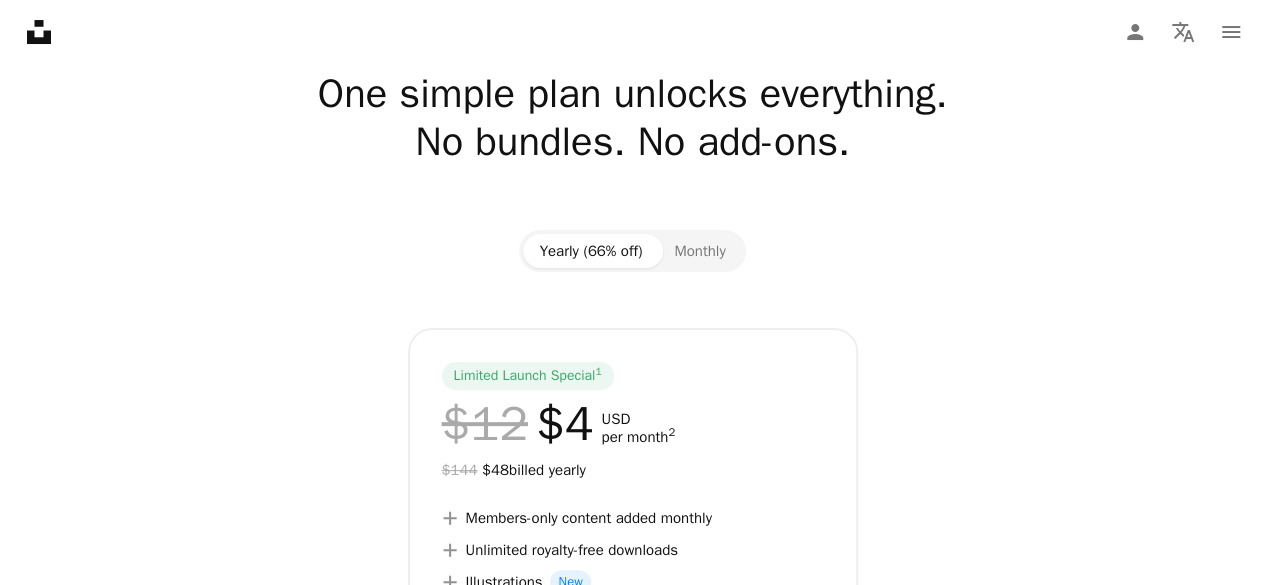 scroll, scrollTop: 0, scrollLeft: 0, axis: both 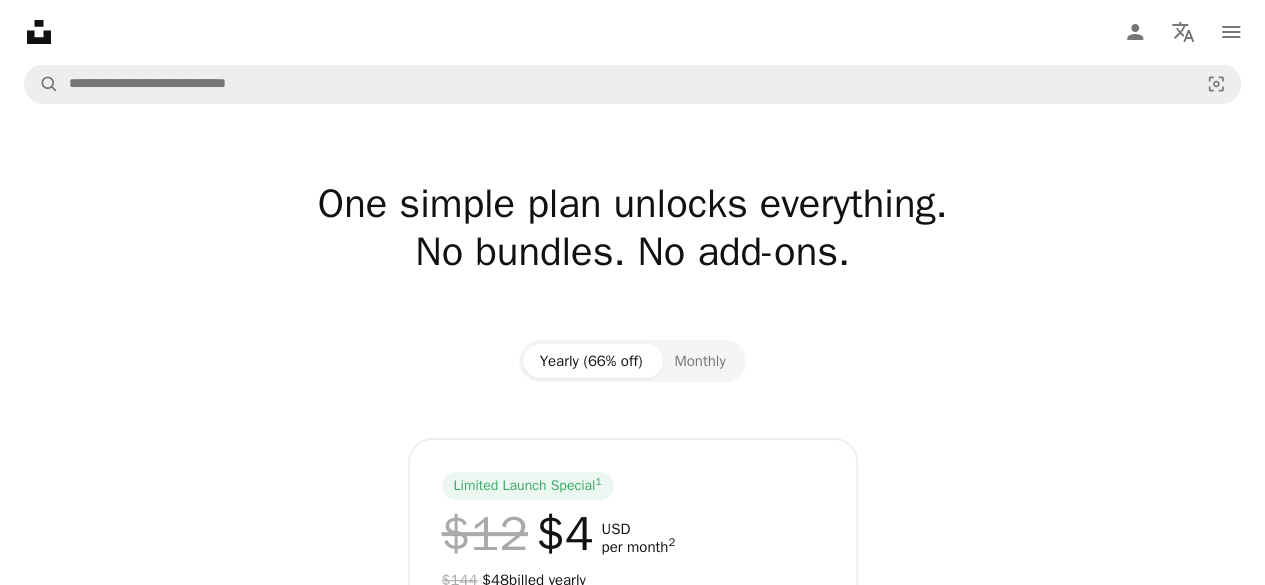 click 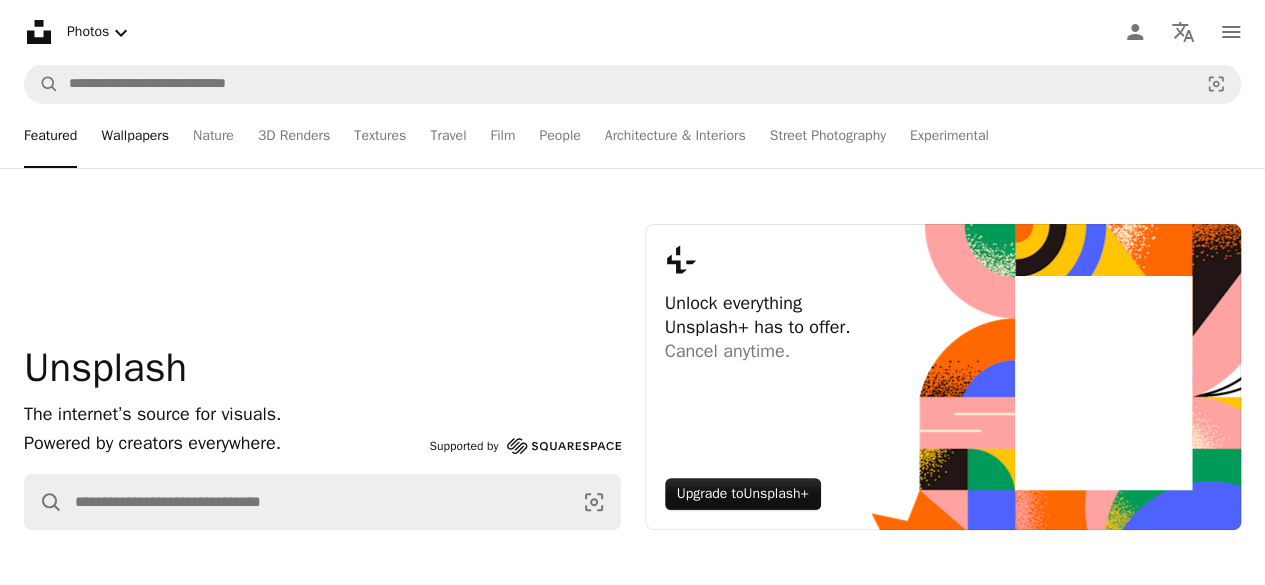 click on "Wallpapers" at bounding box center [135, 136] 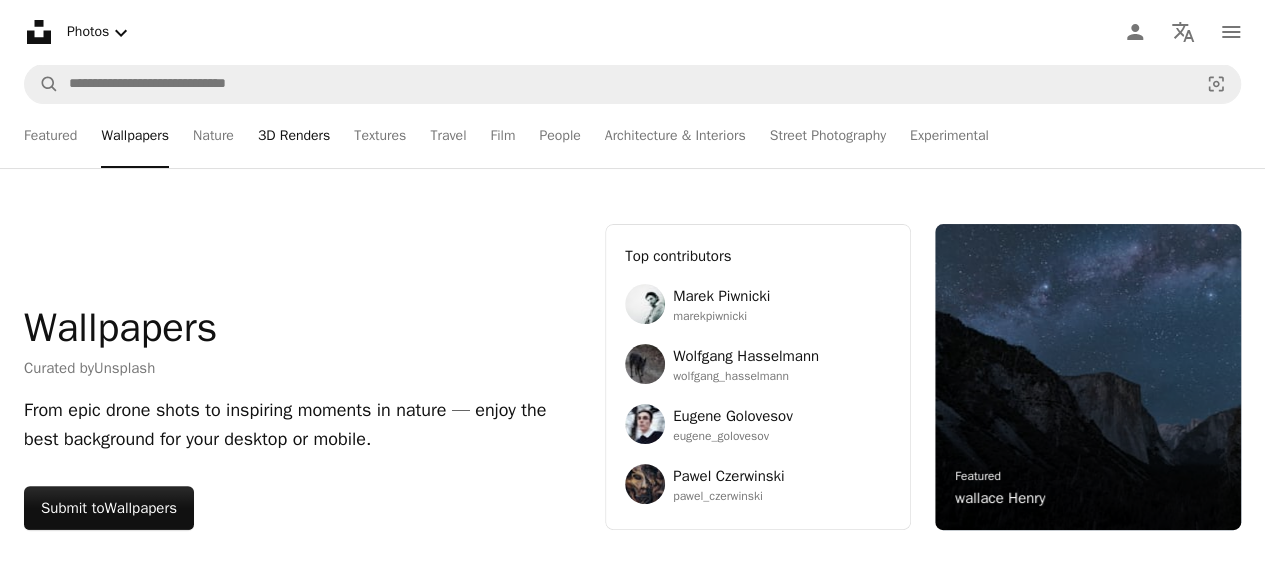 click on "3D Renders" at bounding box center (294, 136) 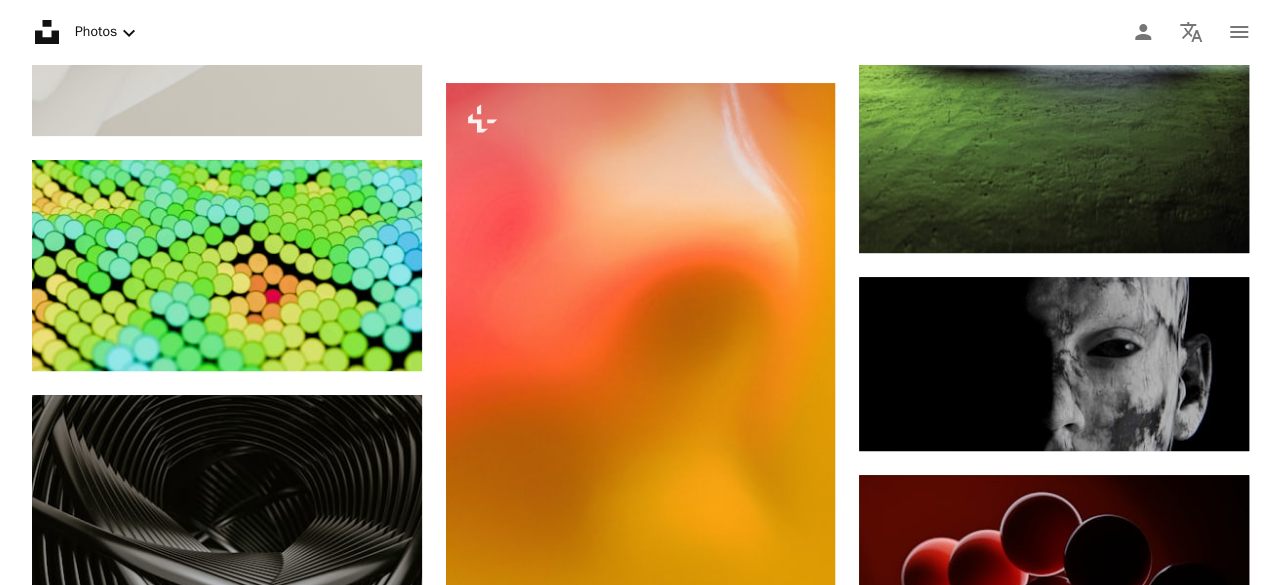 scroll, scrollTop: 15512, scrollLeft: 0, axis: vertical 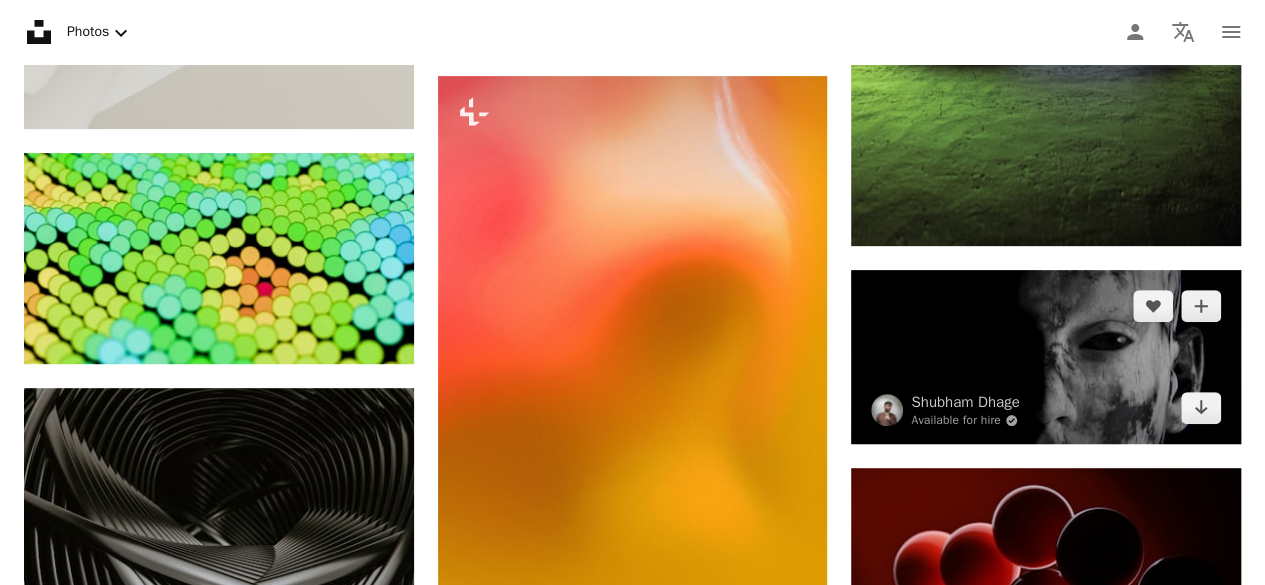 click at bounding box center (1046, 357) 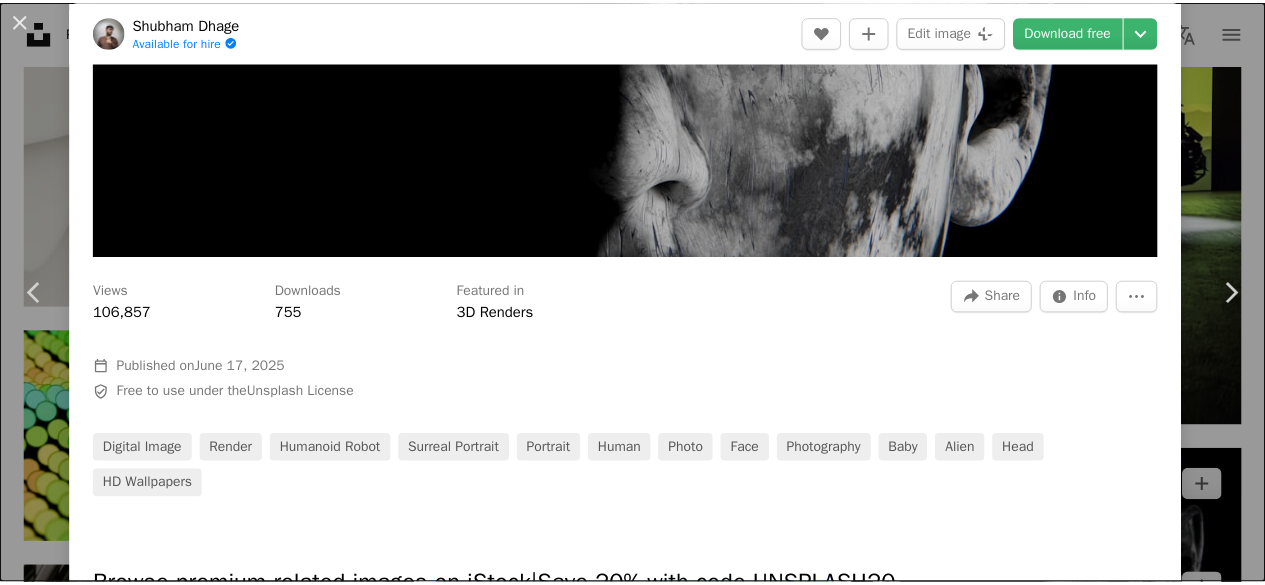 scroll, scrollTop: 0, scrollLeft: 0, axis: both 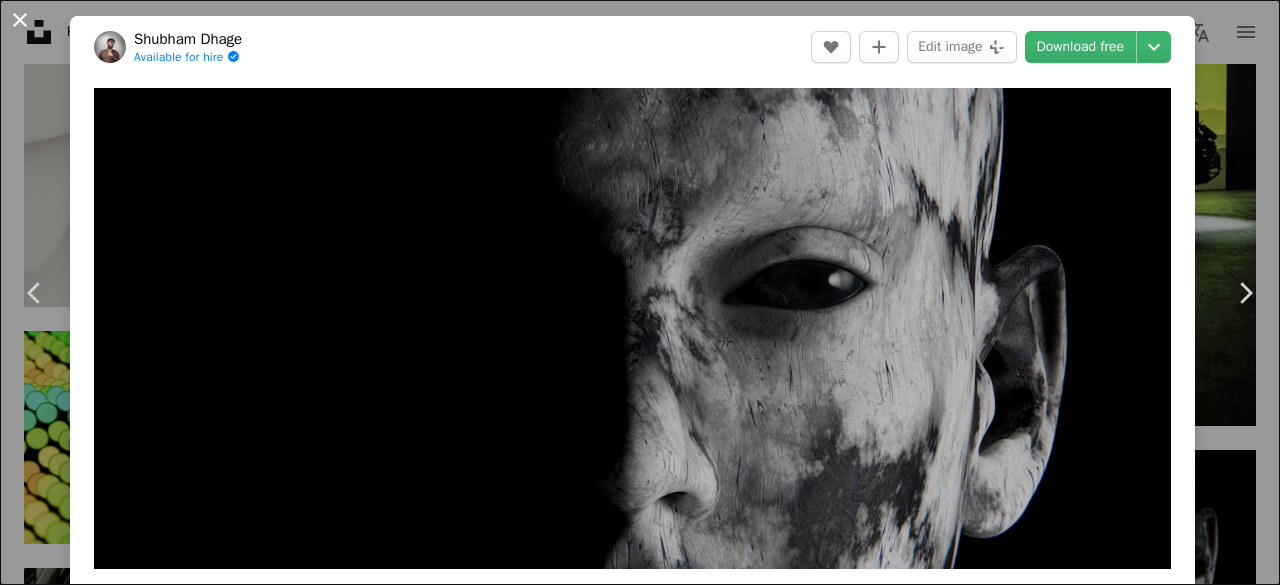 click on "An X shape" at bounding box center [20, 20] 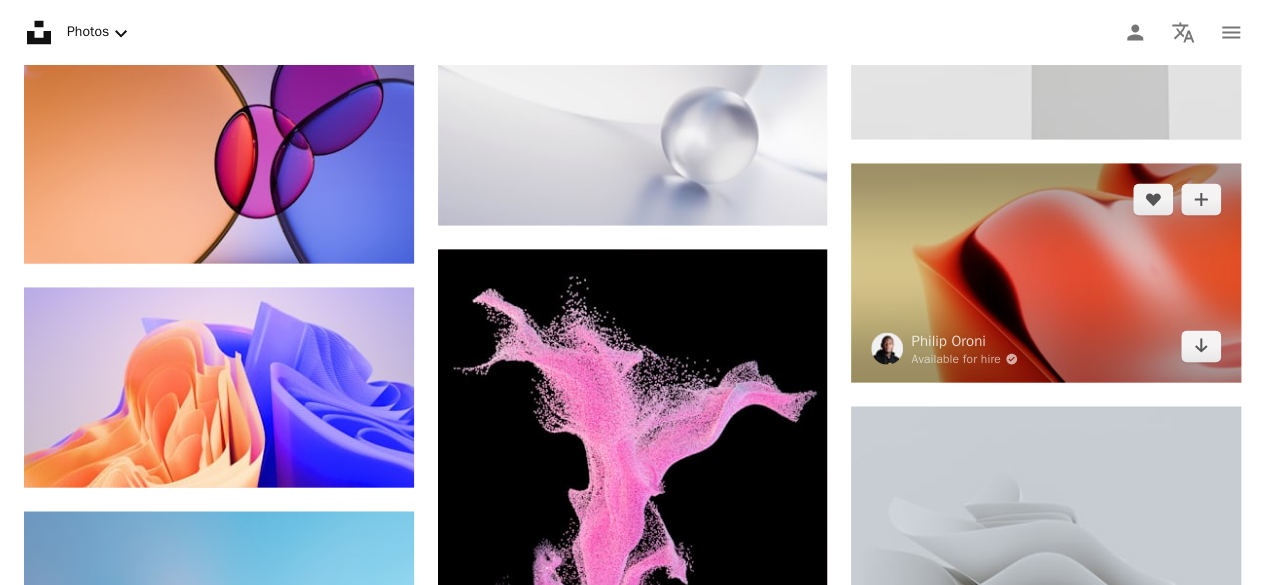 click at bounding box center [1046, 272] 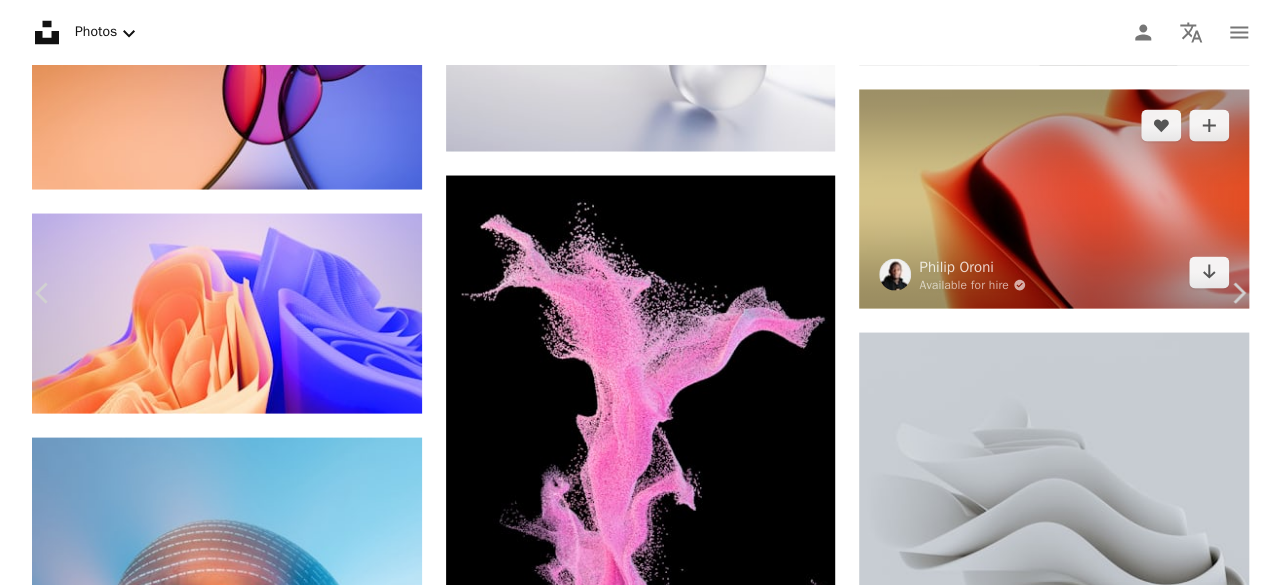 scroll, scrollTop: 17116, scrollLeft: 0, axis: vertical 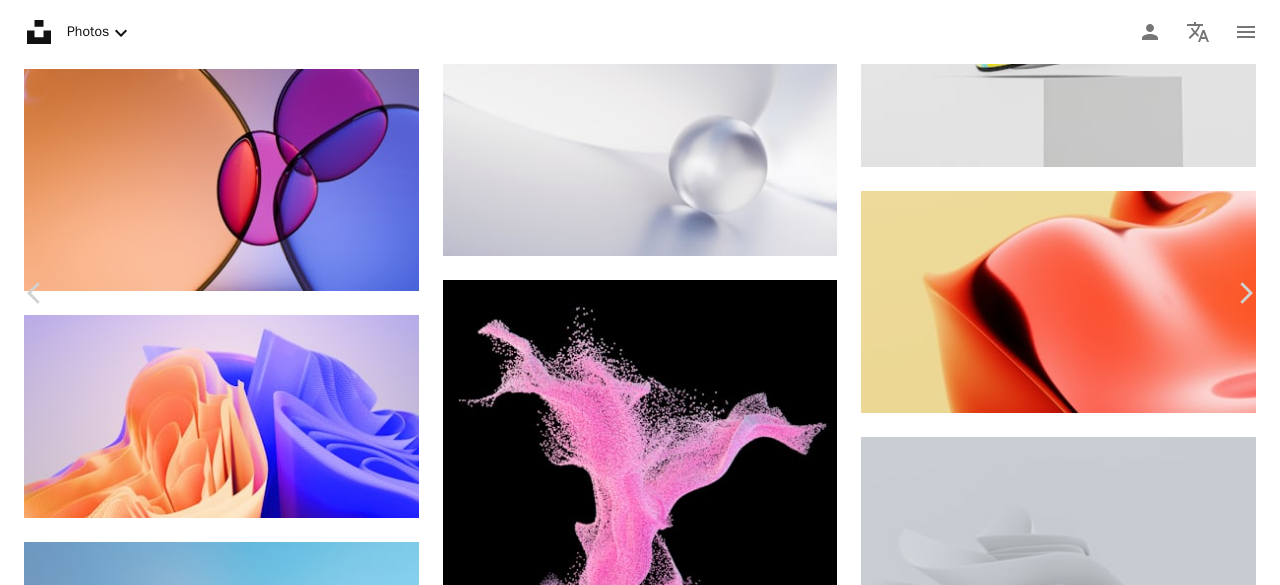 click on "An X shape" at bounding box center [20, 20] 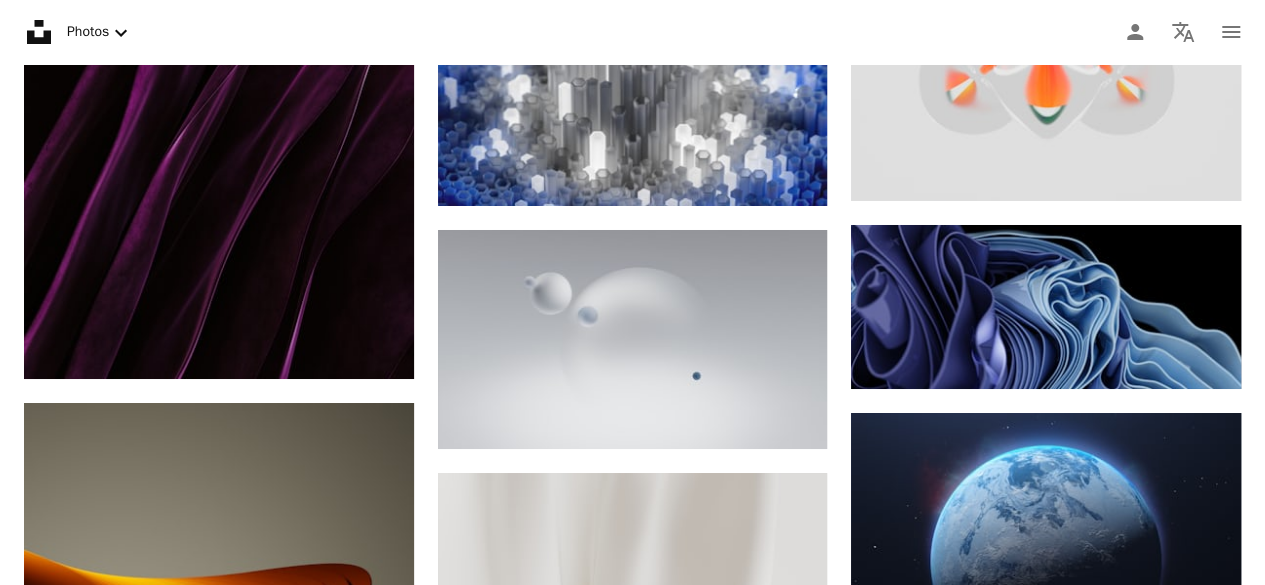 scroll, scrollTop: 18898, scrollLeft: 0, axis: vertical 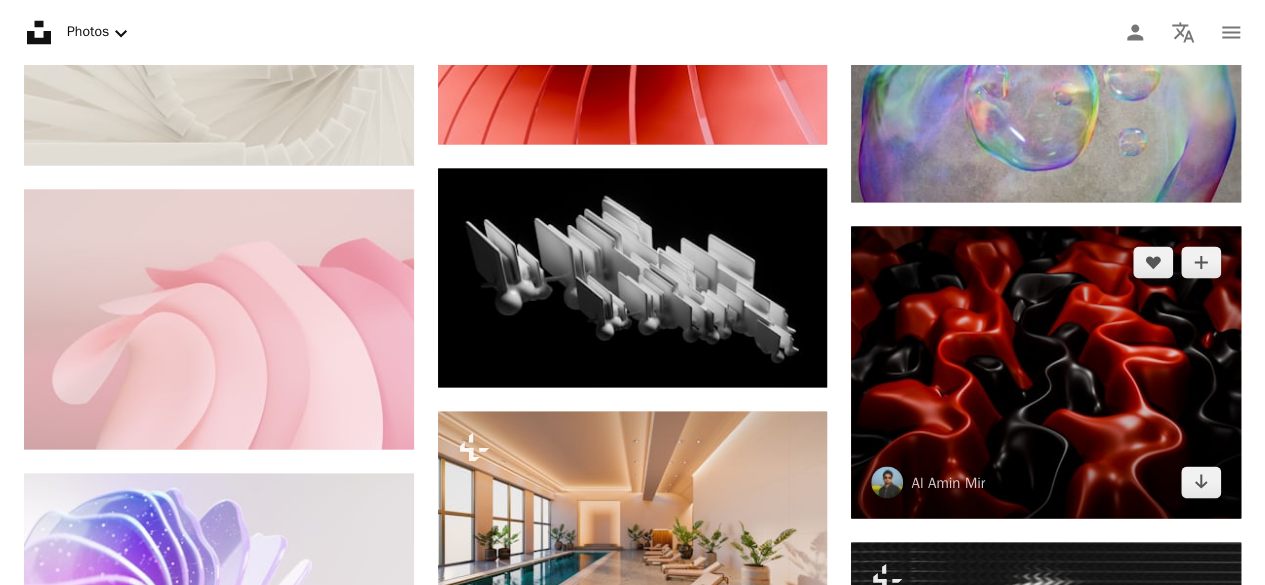 click at bounding box center (1046, 372) 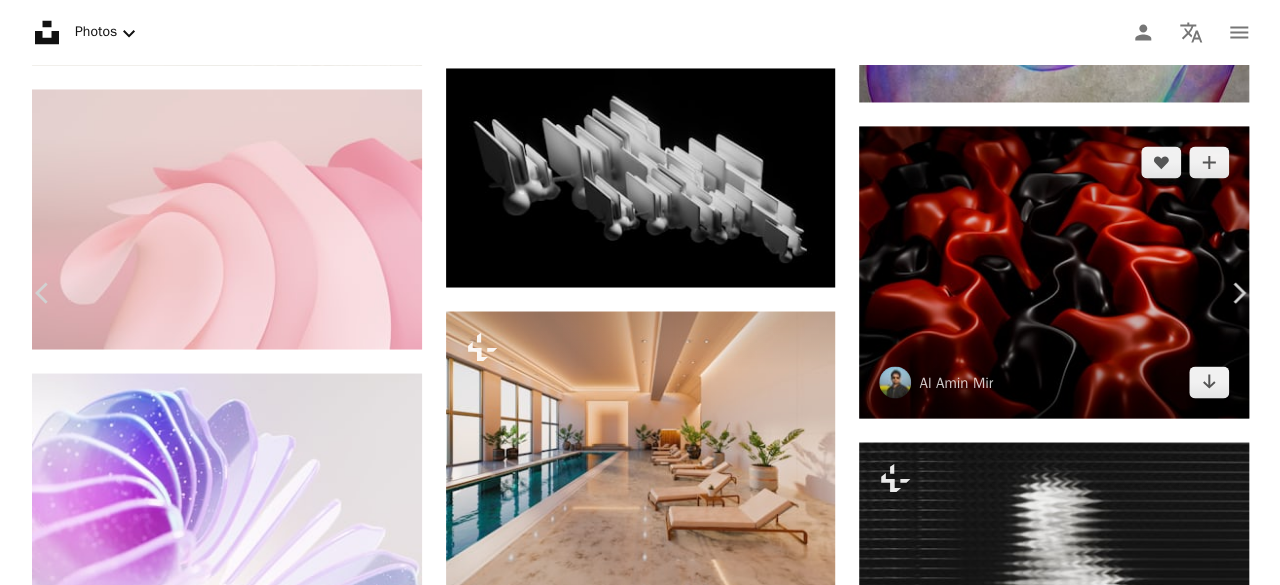 scroll, scrollTop: 20869, scrollLeft: 0, axis: vertical 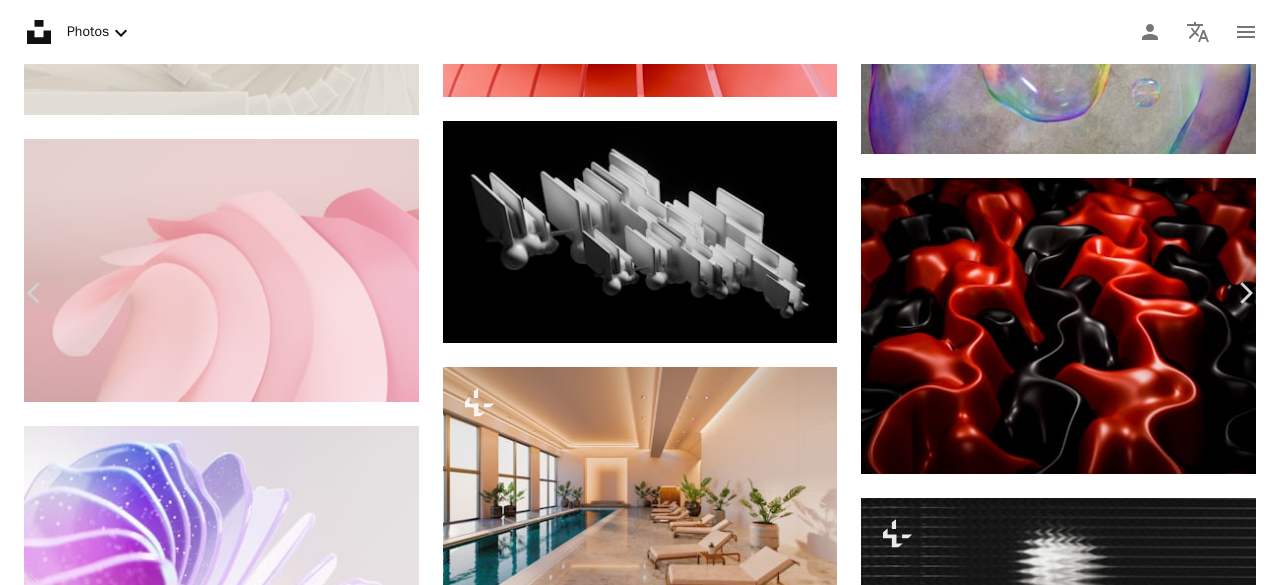 click on "An X shape" at bounding box center (20, 20) 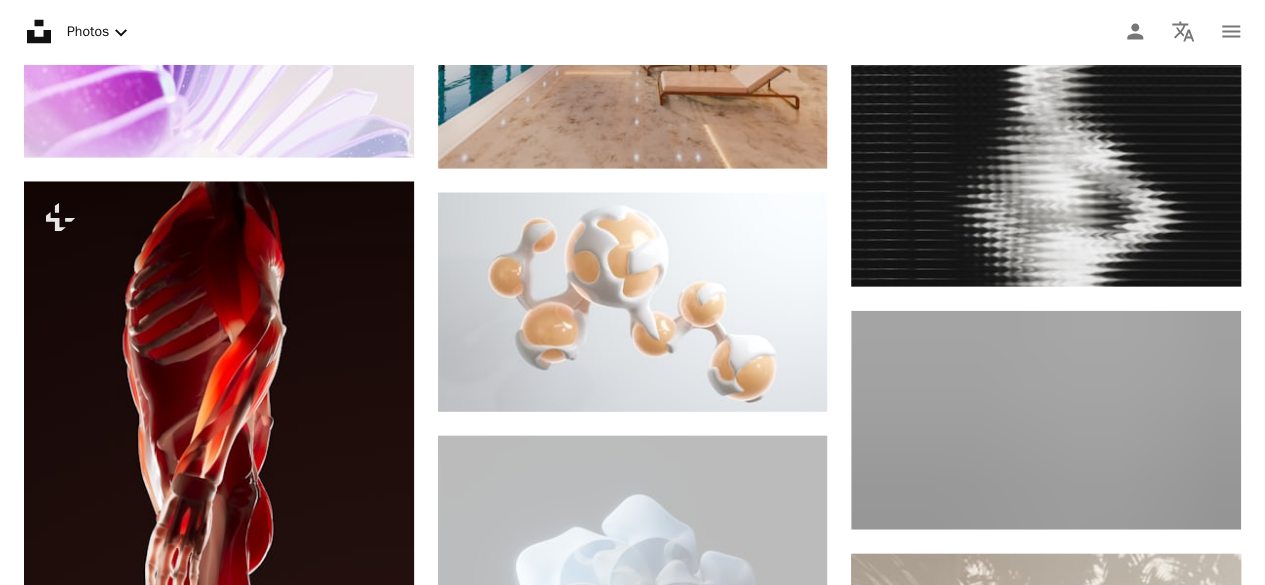 scroll, scrollTop: 21110, scrollLeft: 0, axis: vertical 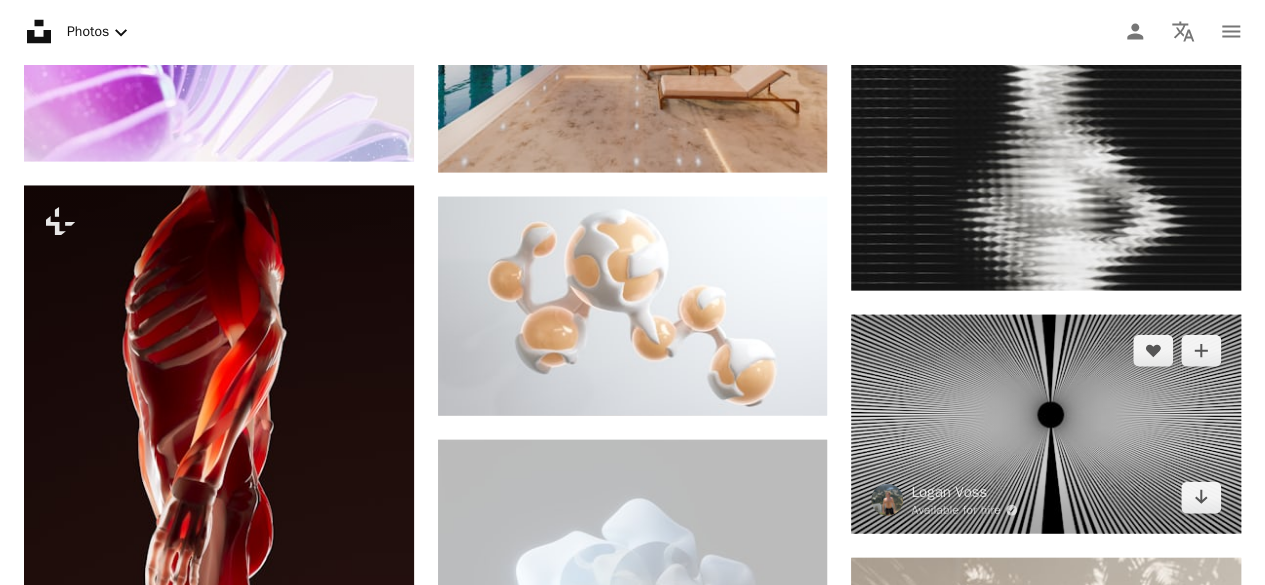 click at bounding box center [1046, 424] 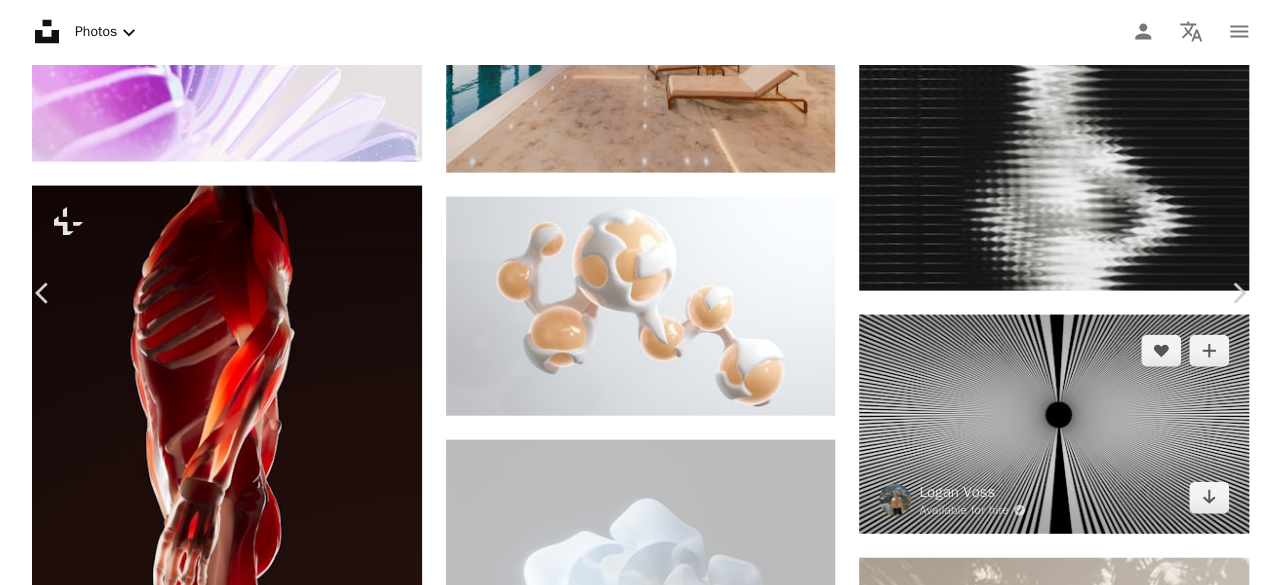 scroll, scrollTop: 21158, scrollLeft: 0, axis: vertical 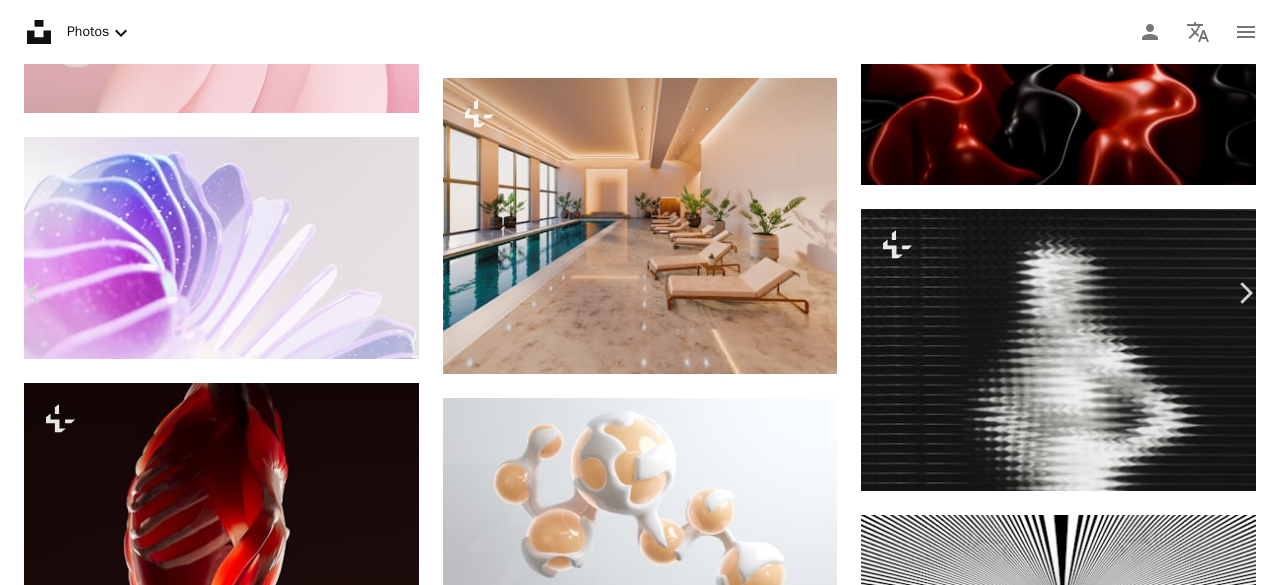 click on "An X shape" at bounding box center (20, 20) 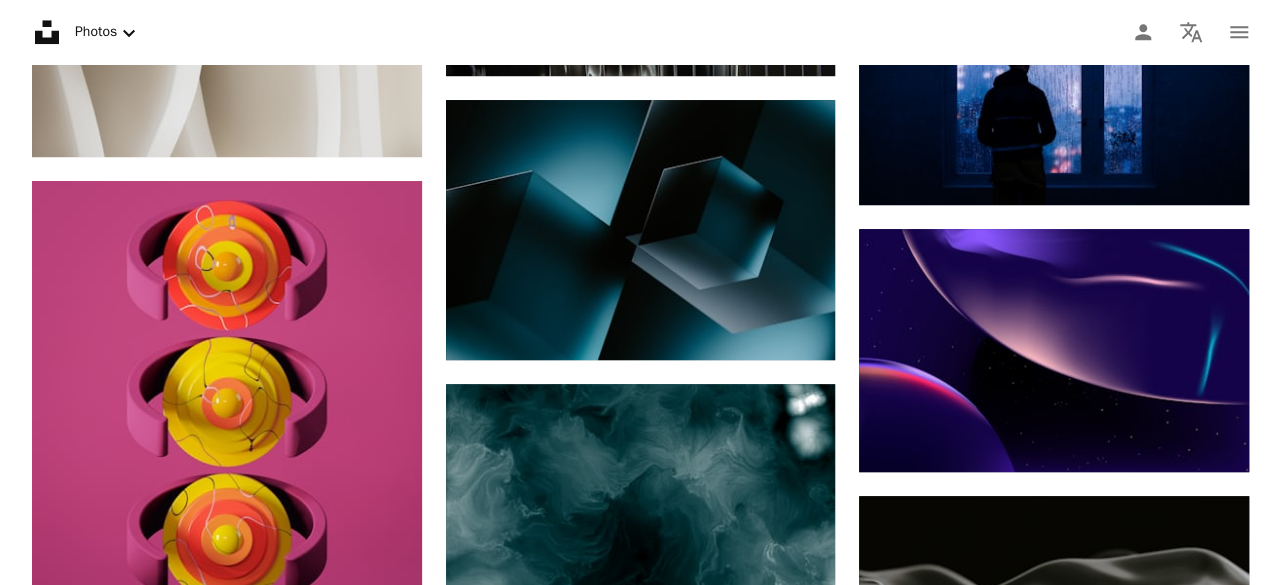 scroll, scrollTop: 23296, scrollLeft: 0, axis: vertical 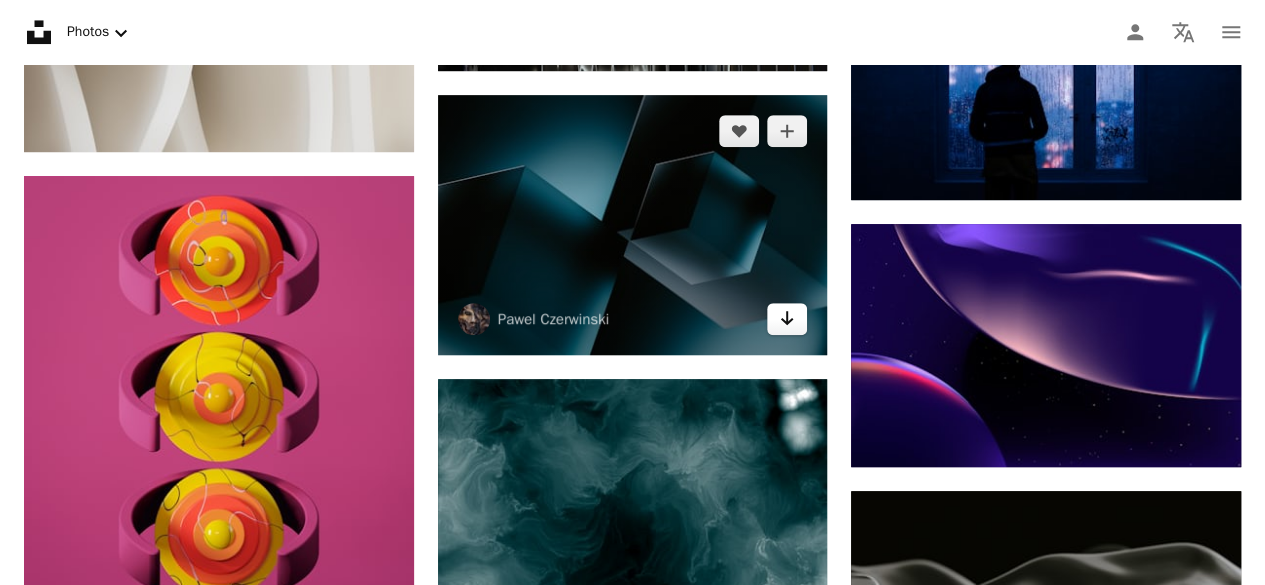 click on "Arrow pointing down" 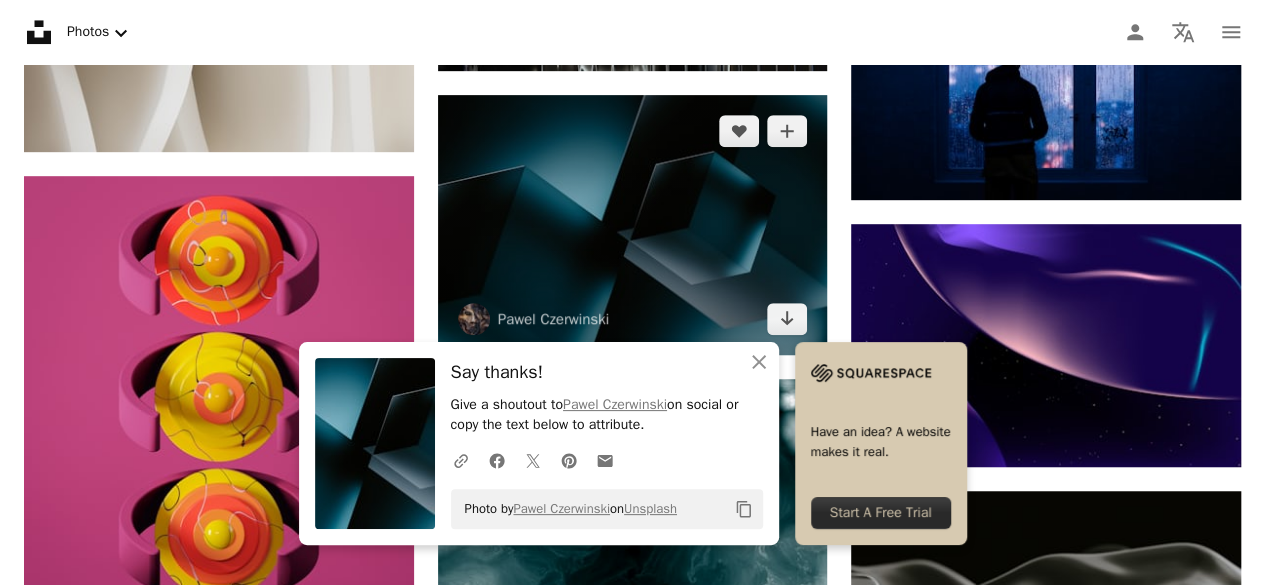 click at bounding box center [633, 225] 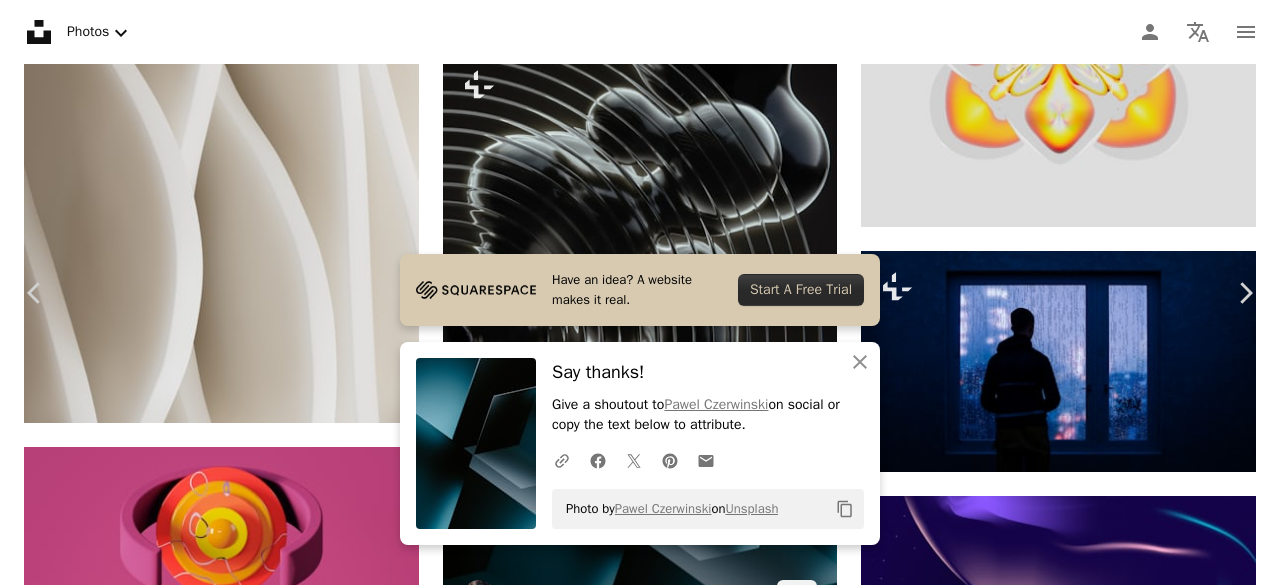 scroll, scrollTop: 739, scrollLeft: 0, axis: vertical 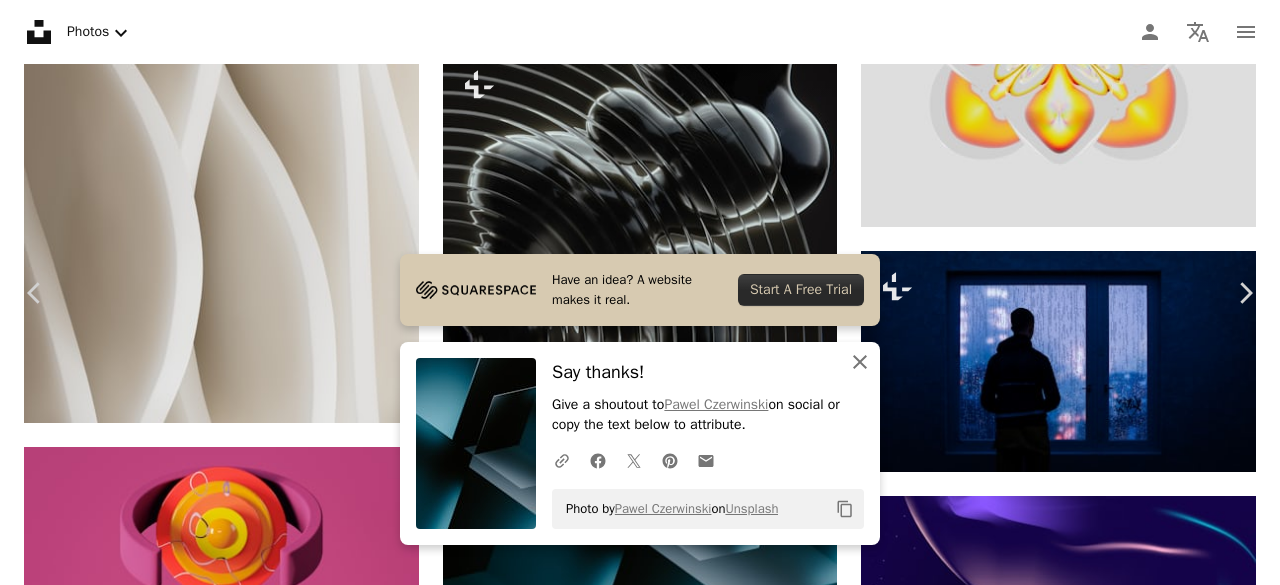click on "An X shape" 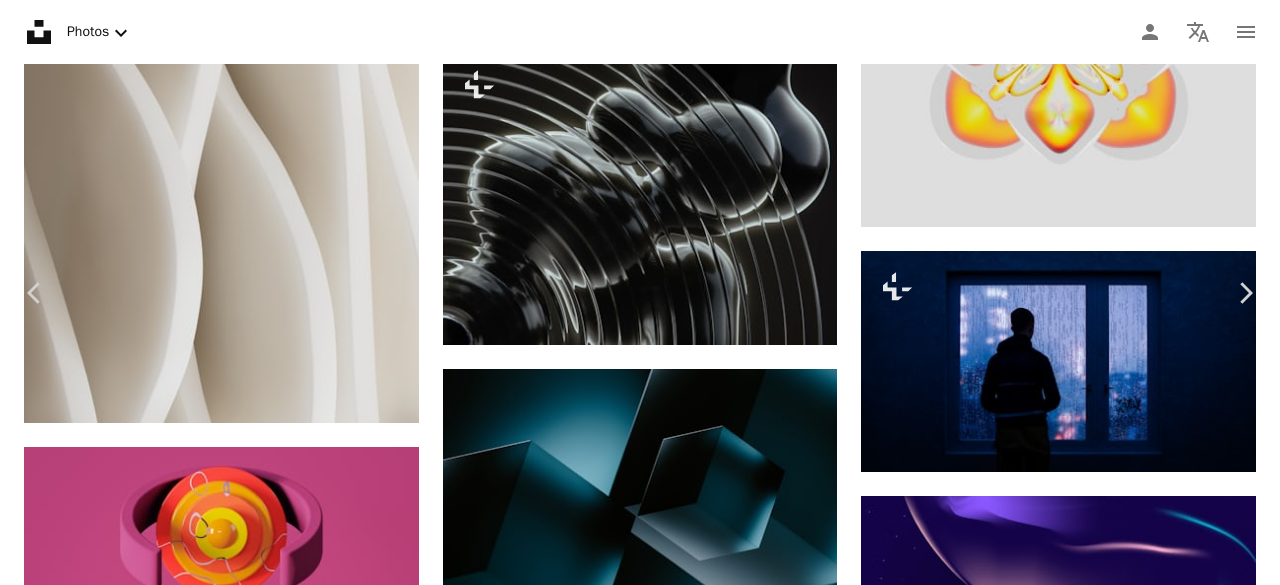 scroll, scrollTop: 136, scrollLeft: 0, axis: vertical 